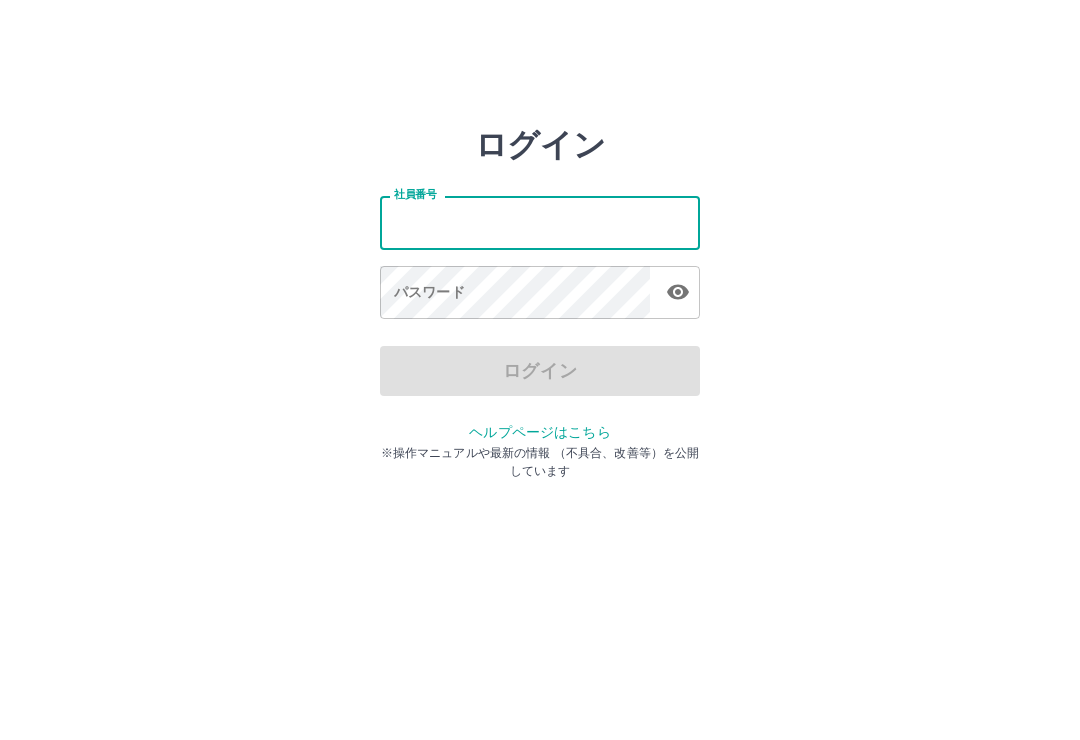 scroll, scrollTop: 0, scrollLeft: 0, axis: both 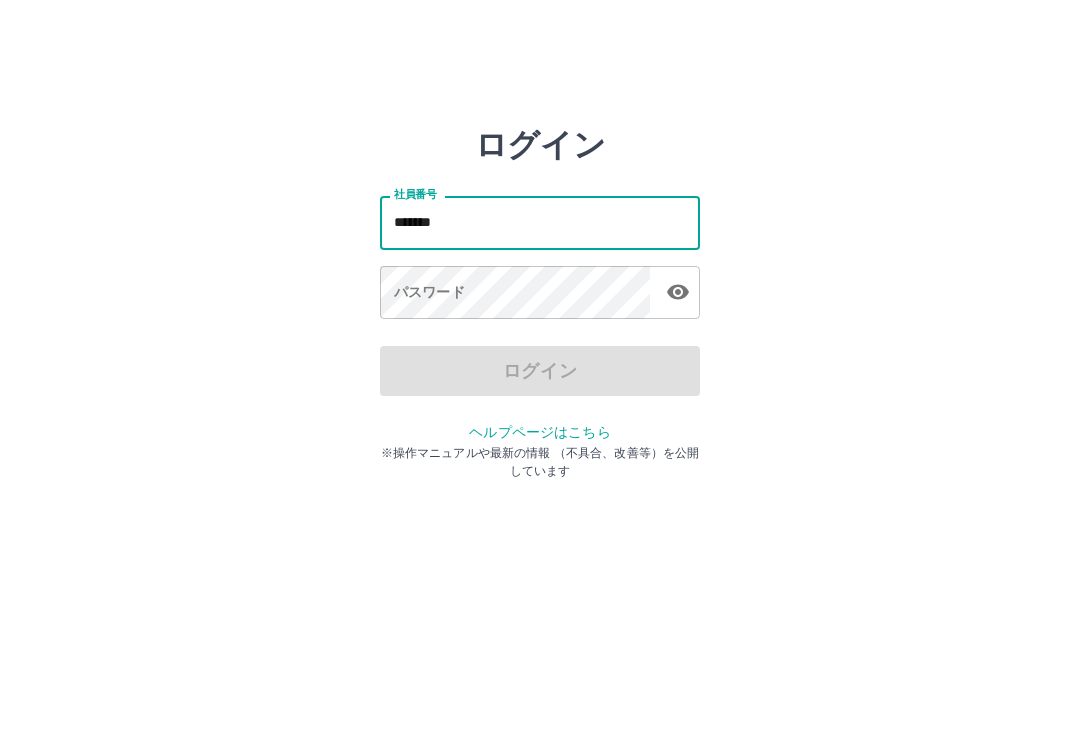 type on "*******" 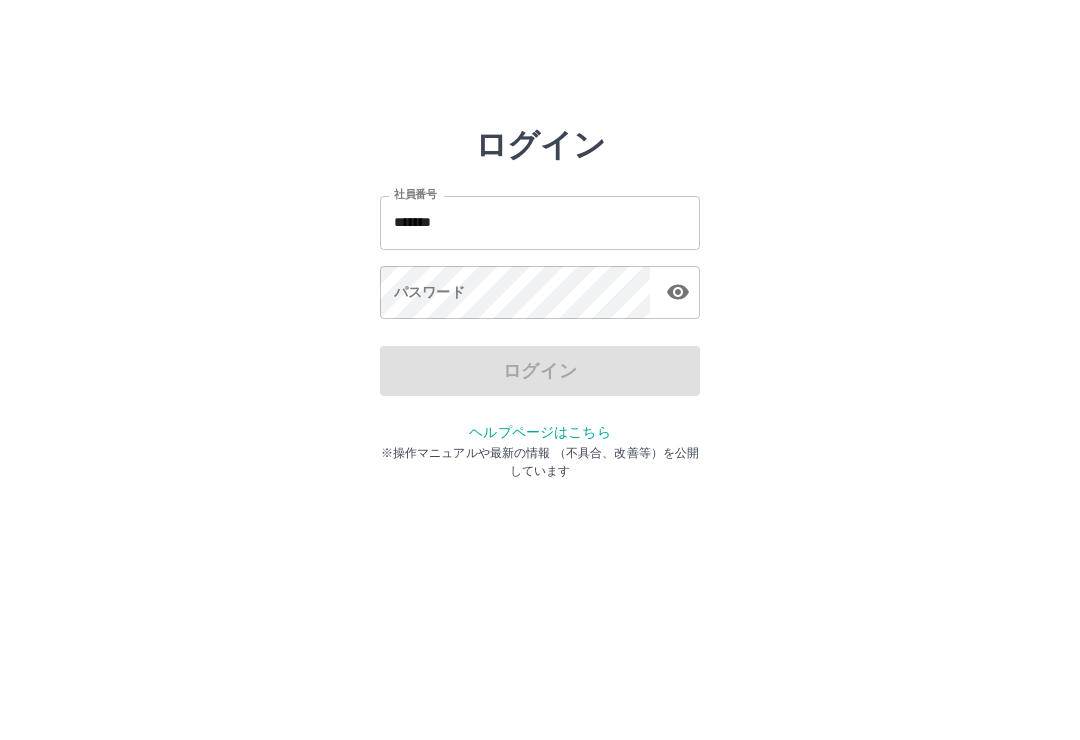 click on "ログイン 社員番号 ******* 社員番号 パスワード パスワード ログイン ヘルプページはこちら ※操作マニュアルや最新の情報 （不具合、改善等）を公開しています" at bounding box center (540, 223) 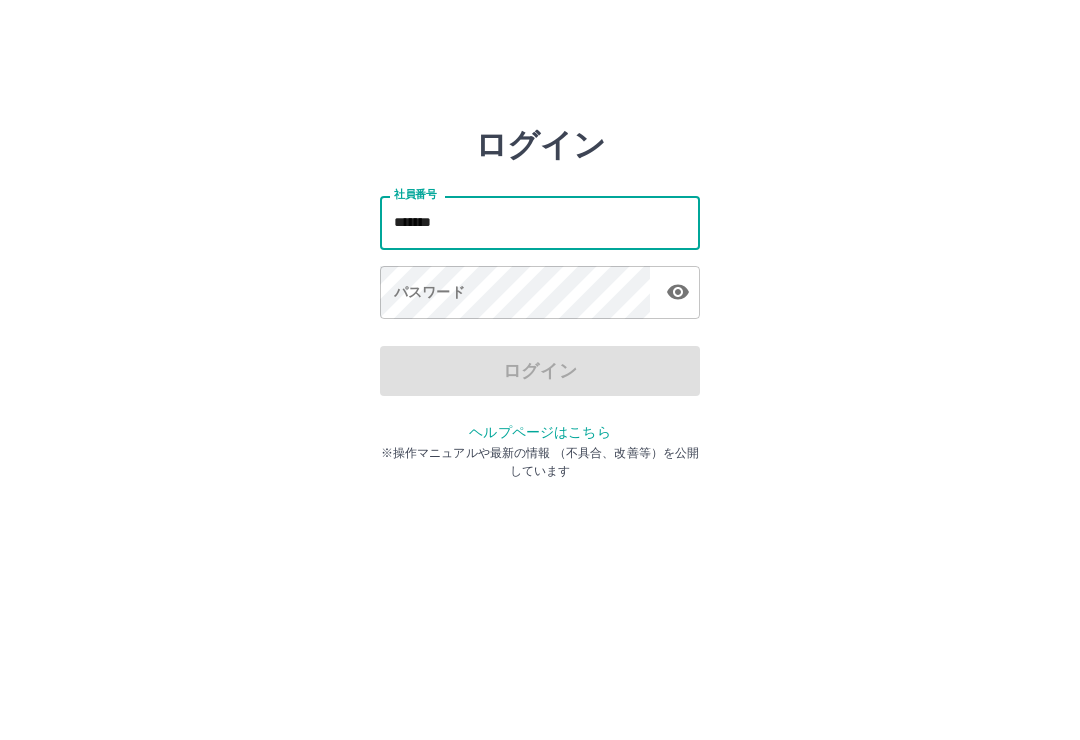click on "ログイン 社員番号 ******* 社員番号 パスワード パスワード ログイン ヘルプページはこちら ※操作マニュアルや最新の情報 （不具合、改善等）を公開しています" at bounding box center (540, 223) 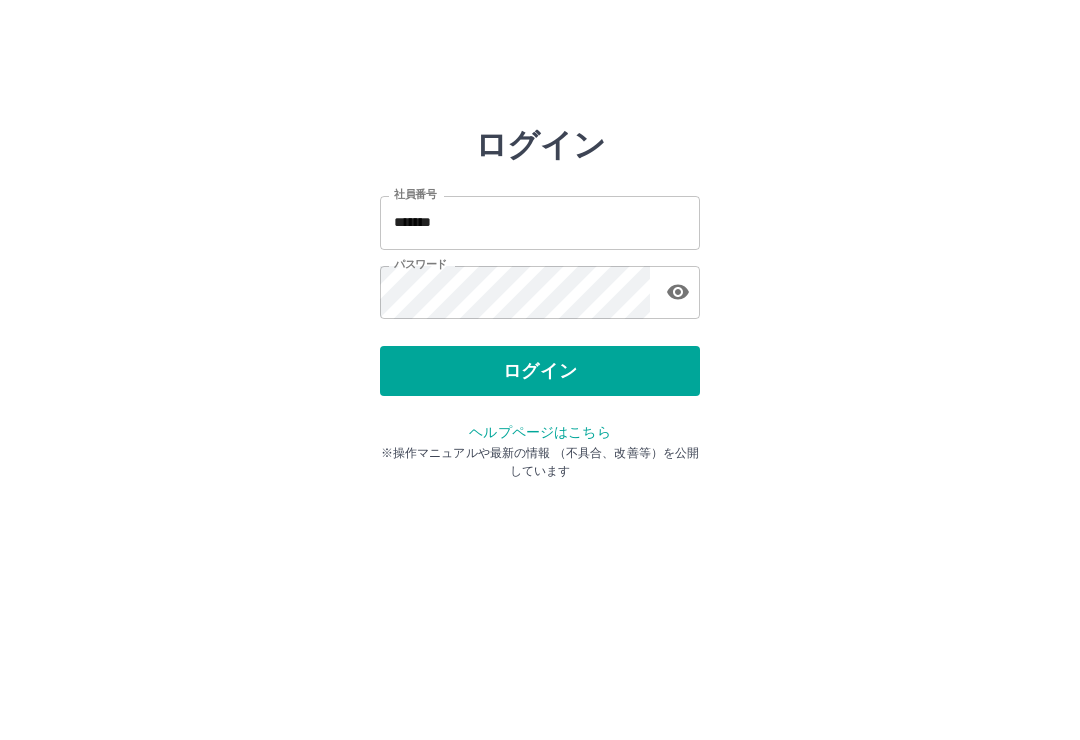 click on "ログイン" at bounding box center (540, 371) 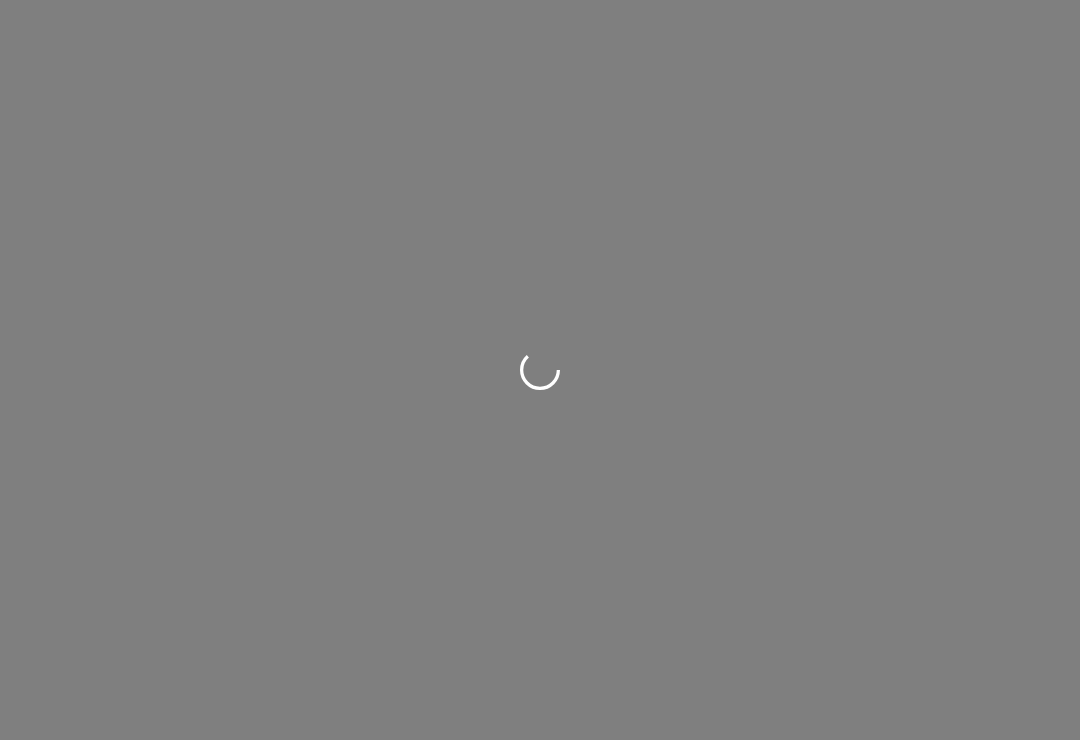 scroll, scrollTop: 0, scrollLeft: 0, axis: both 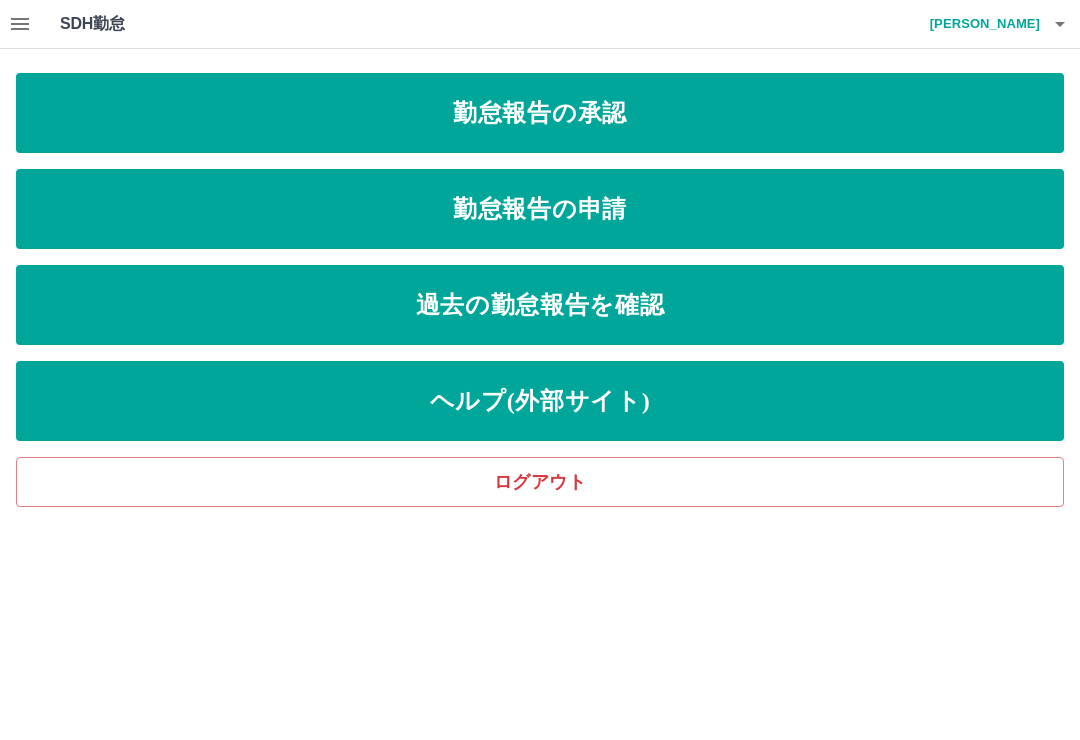 click on "勤怠報告の申請" at bounding box center (540, 209) 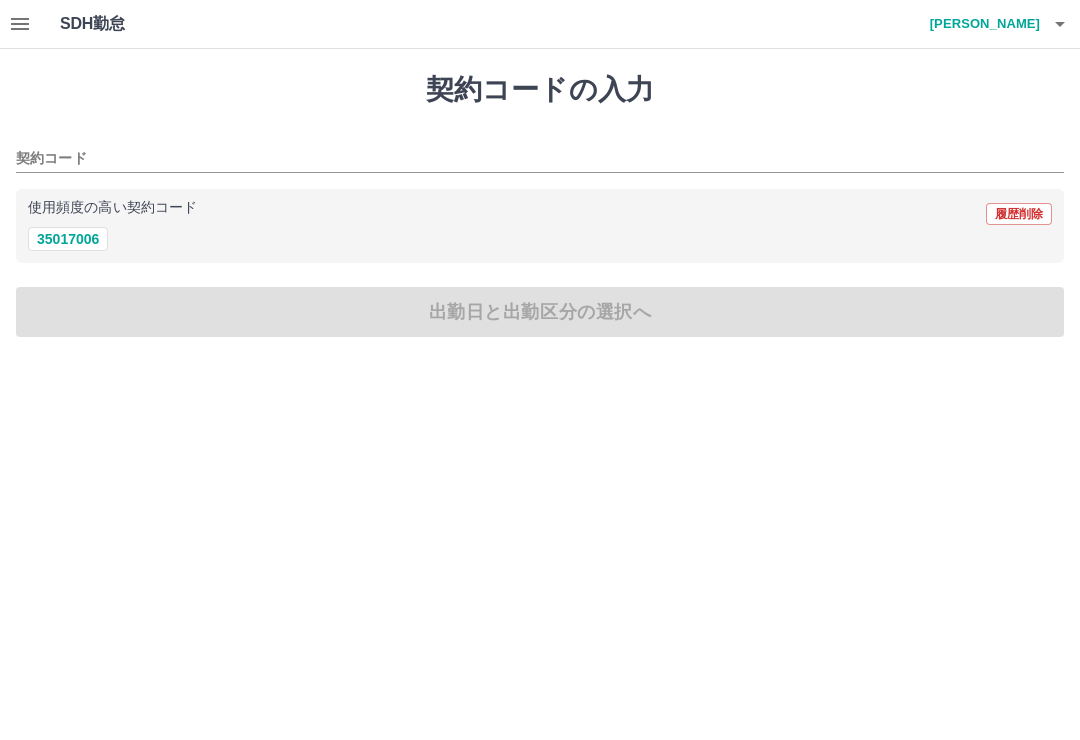 click on "35017006" at bounding box center [68, 239] 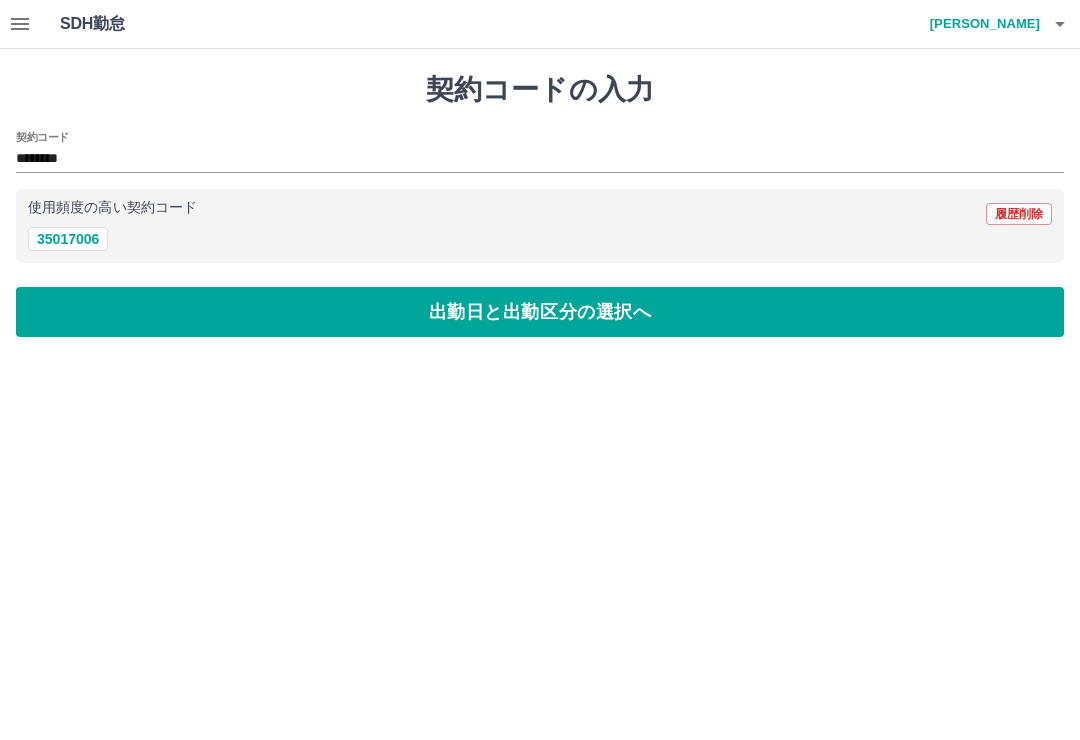 click on "出勤日と出勤区分の選択へ" at bounding box center (540, 312) 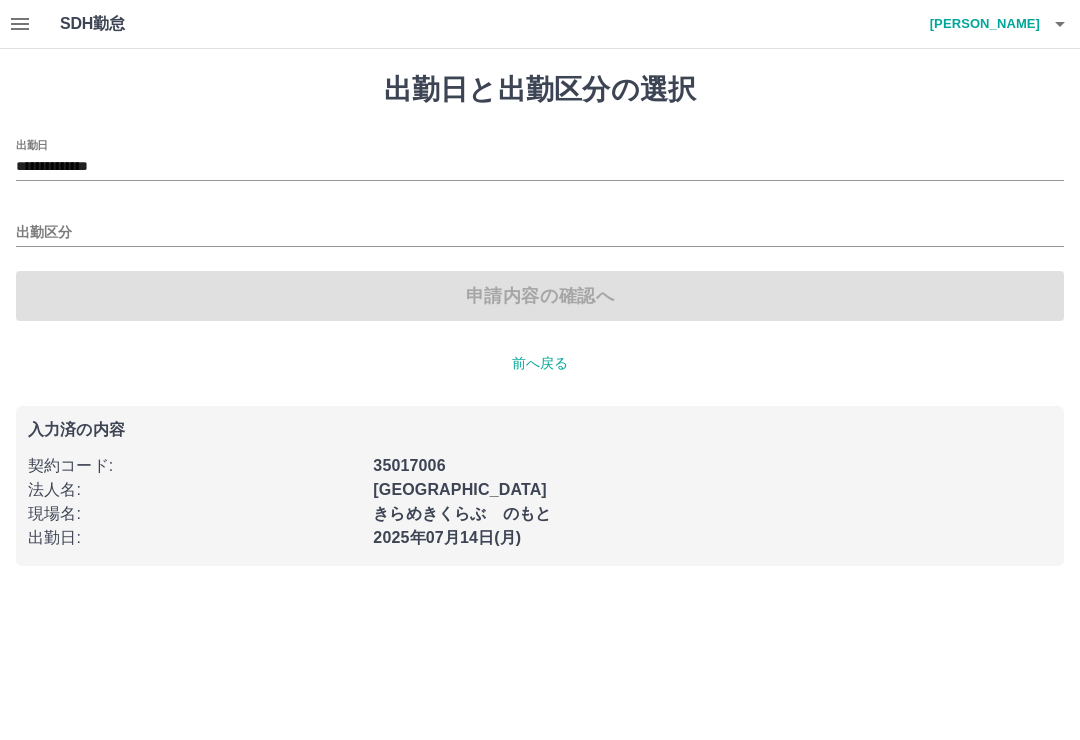 click on "出勤区分" at bounding box center [540, 226] 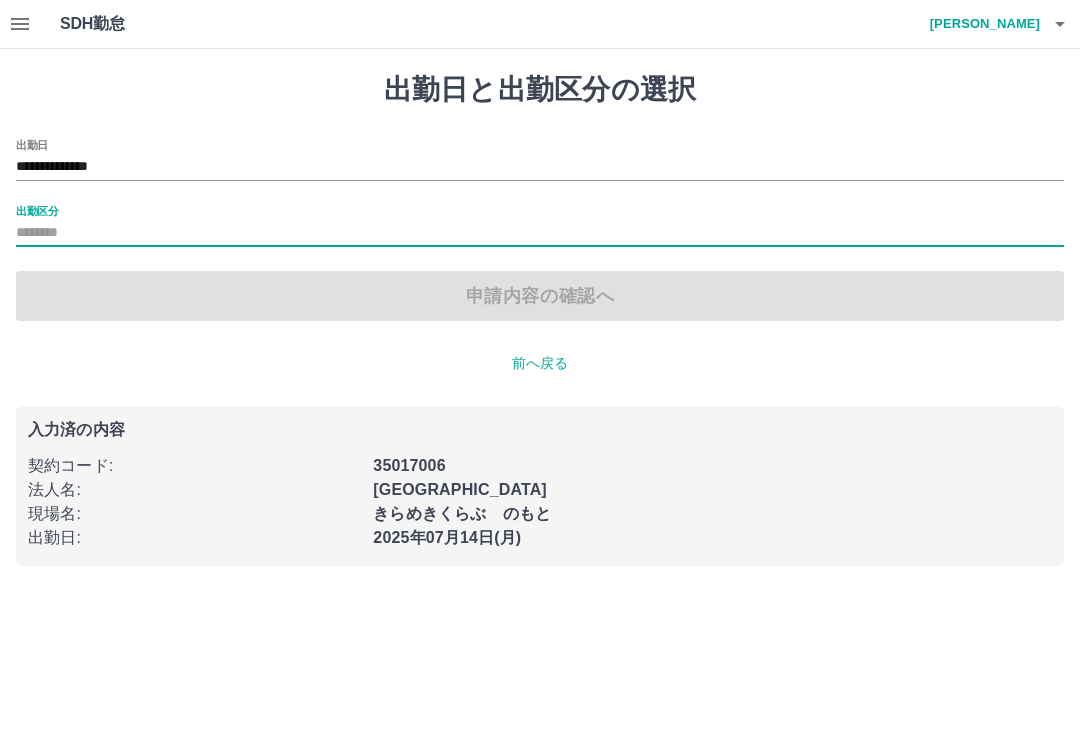 click on "出勤区分" at bounding box center [540, 233] 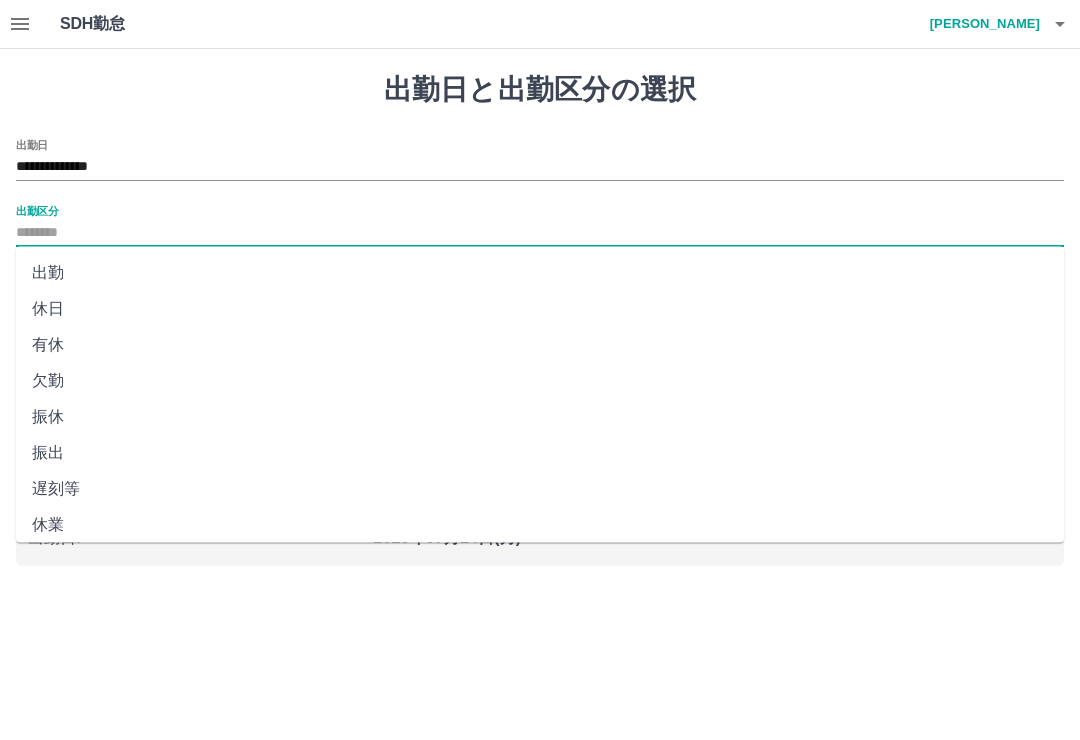 click on "出勤" at bounding box center [540, 273] 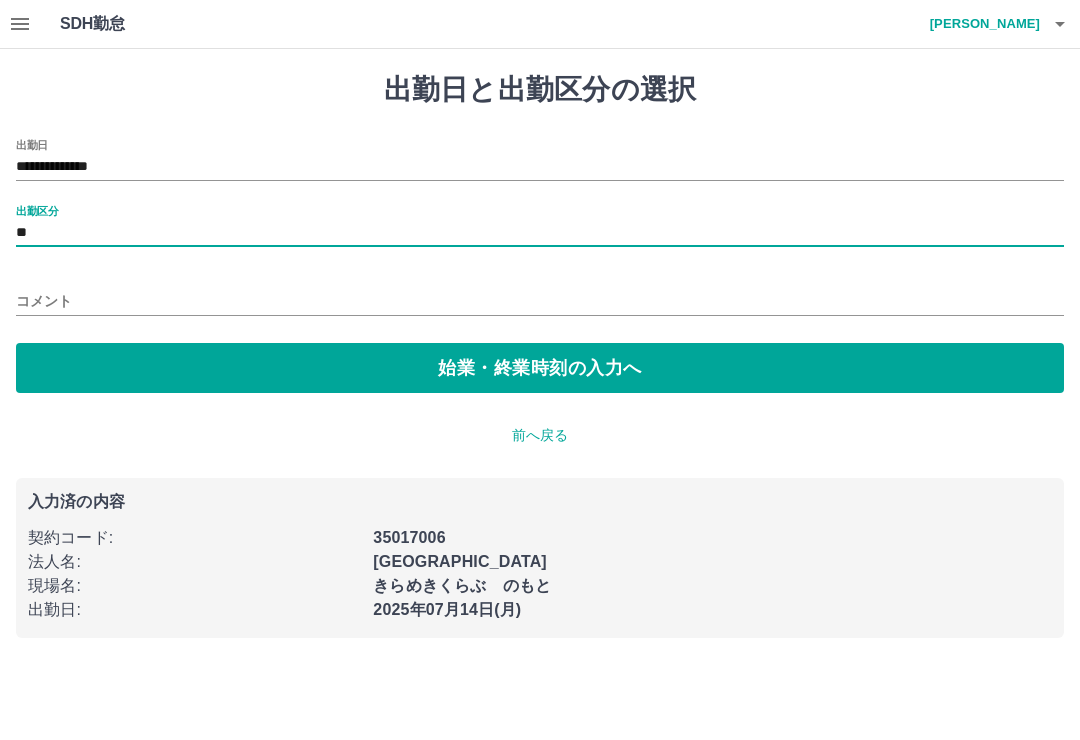 click on "始業・終業時刻の入力へ" at bounding box center [540, 368] 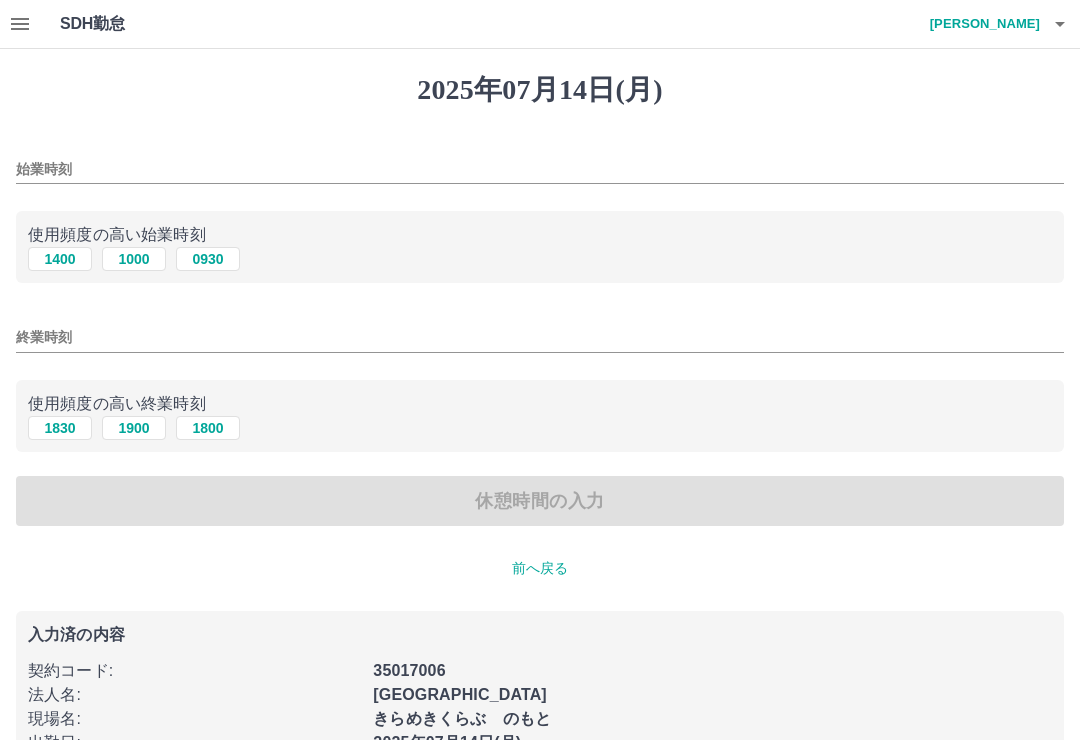click on "1000" at bounding box center [134, 259] 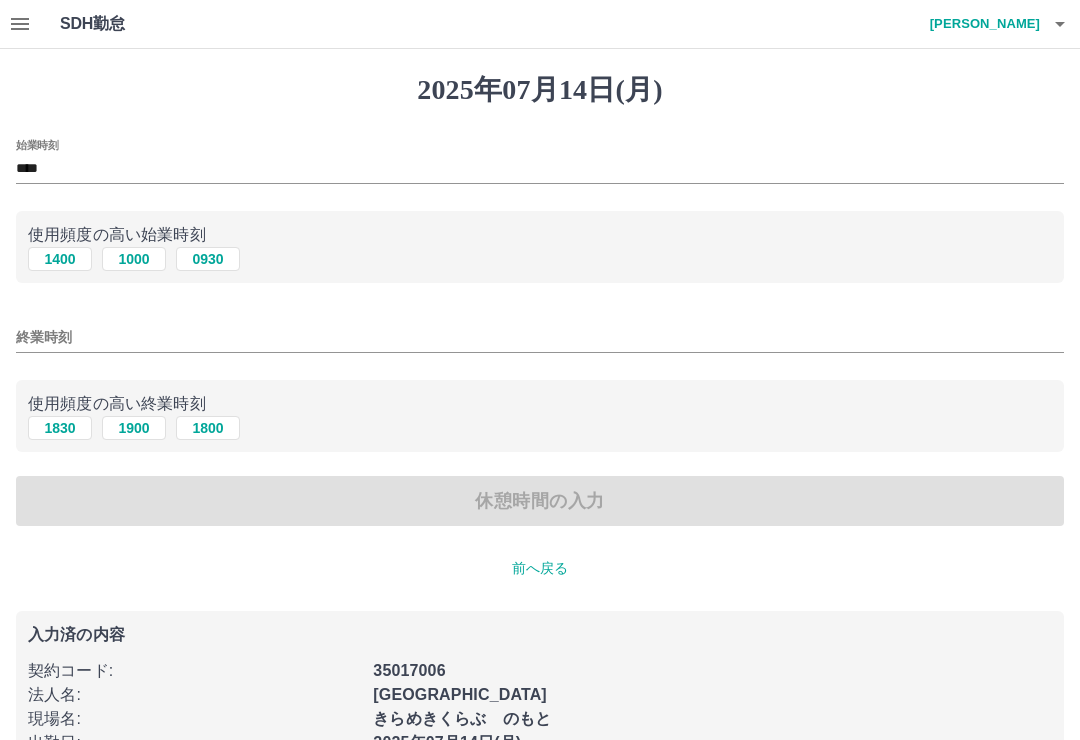 click on "1900" at bounding box center (134, 428) 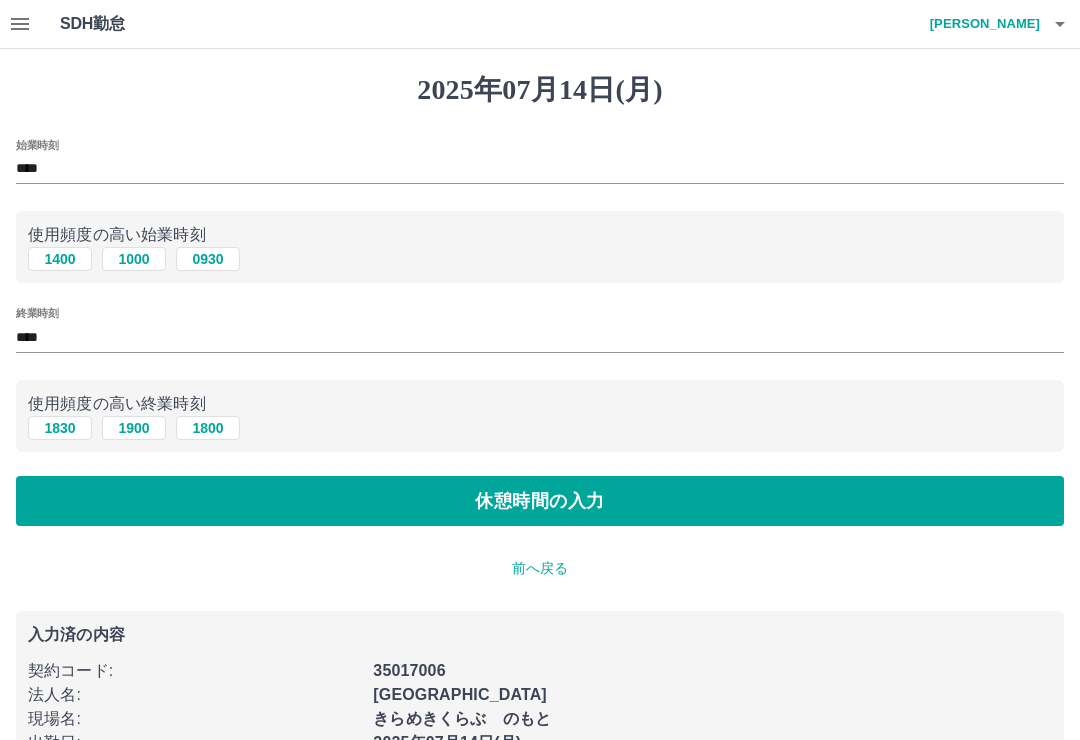click on "休憩時間の入力" at bounding box center (540, 501) 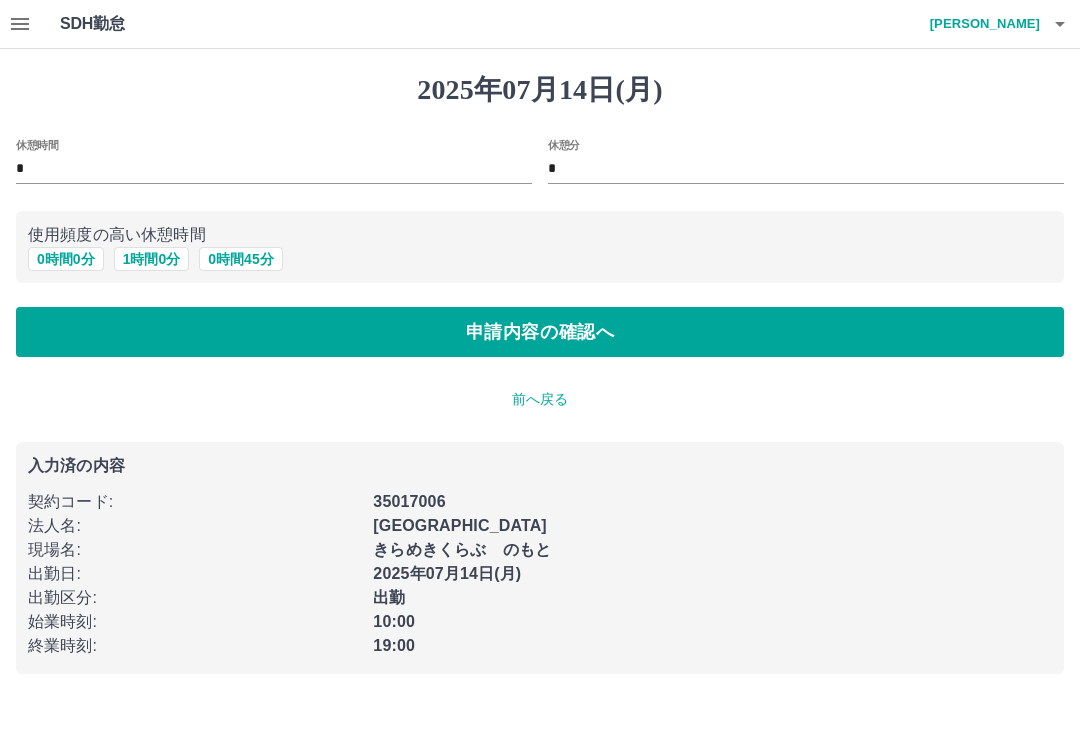 click on "1 時間 0 分" at bounding box center [152, 259] 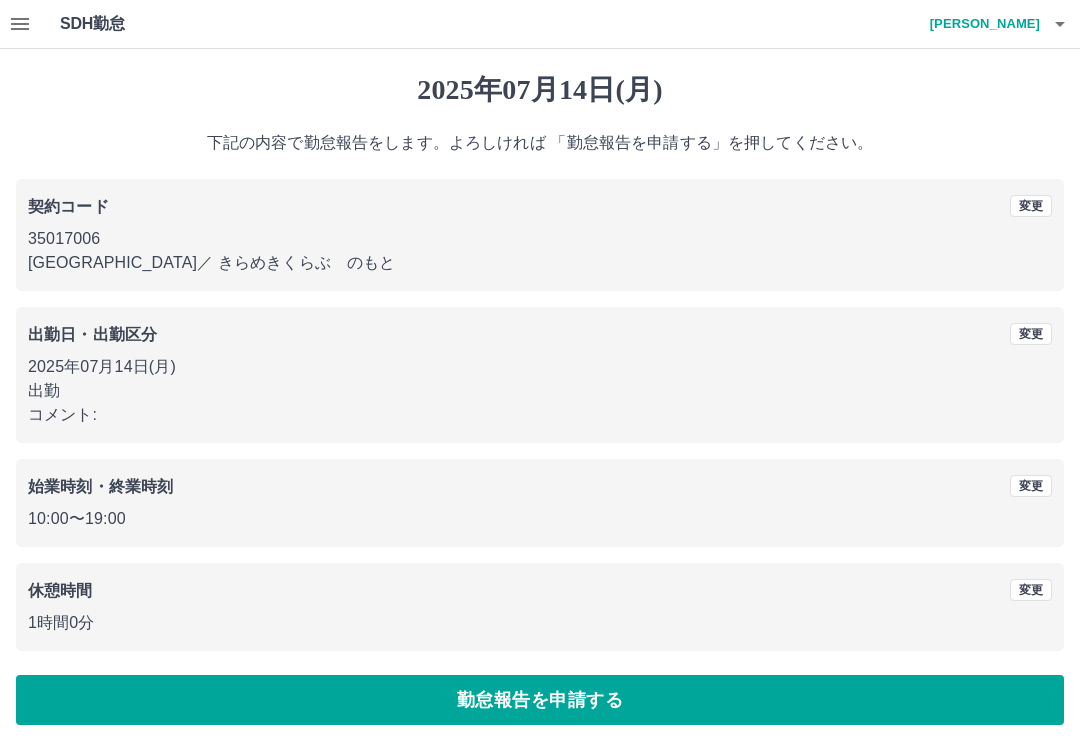 click on "勤怠報告を申請する" at bounding box center [540, 700] 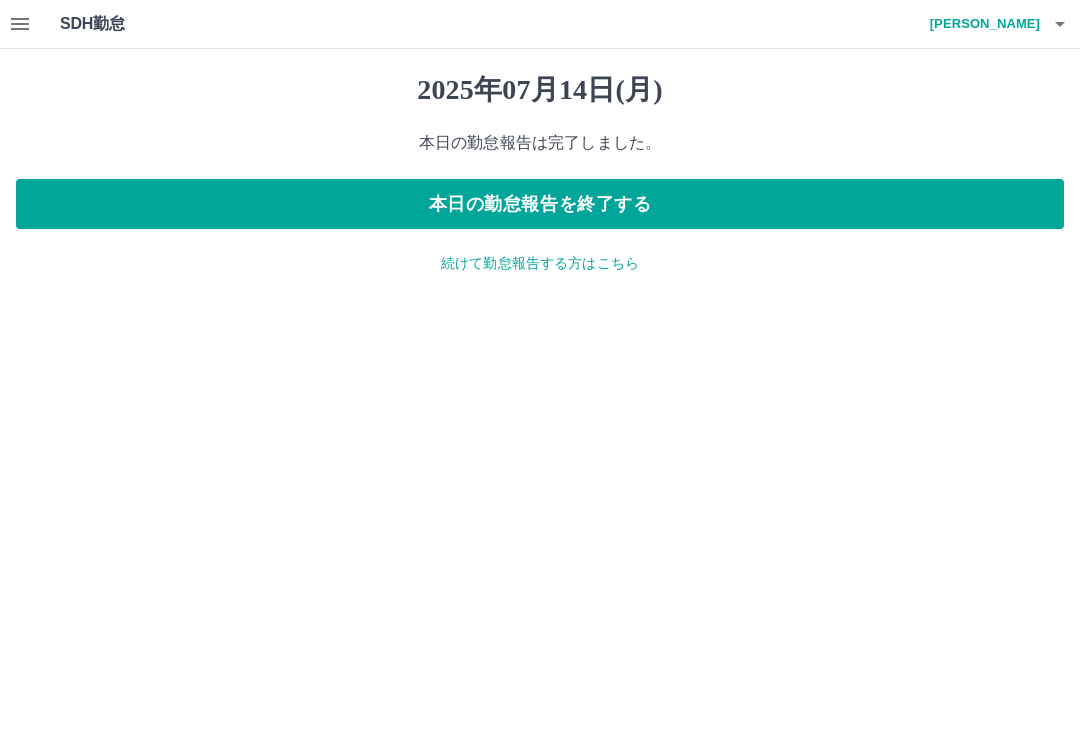 click 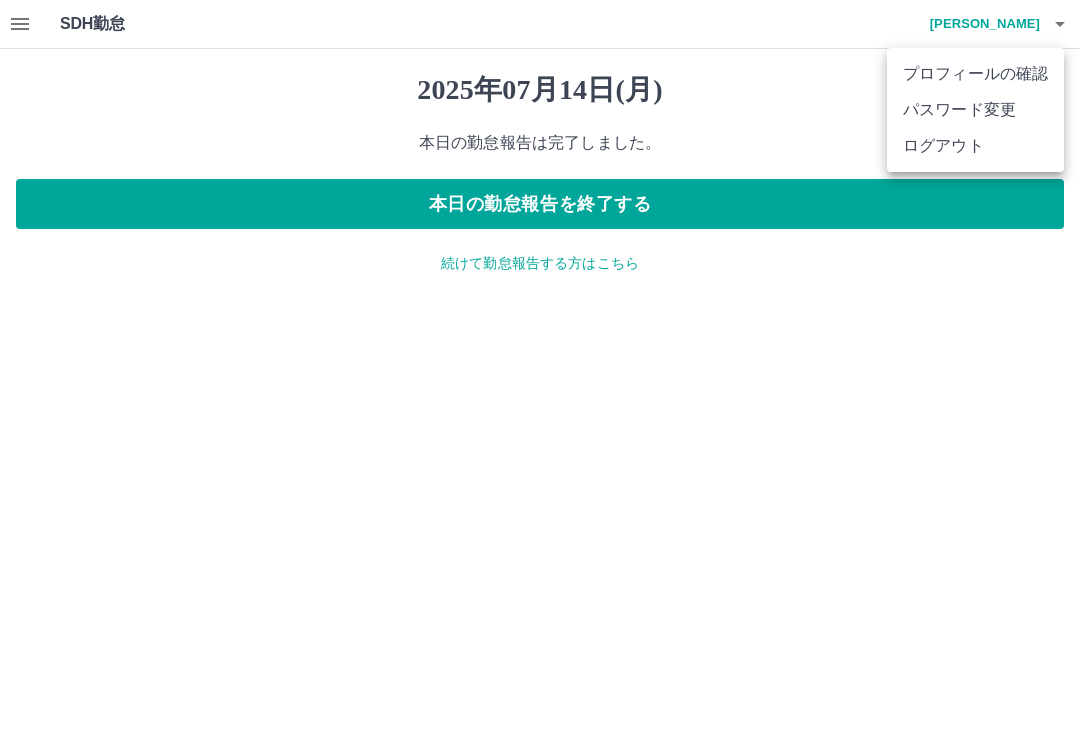 click on "ログアウト" at bounding box center (975, 146) 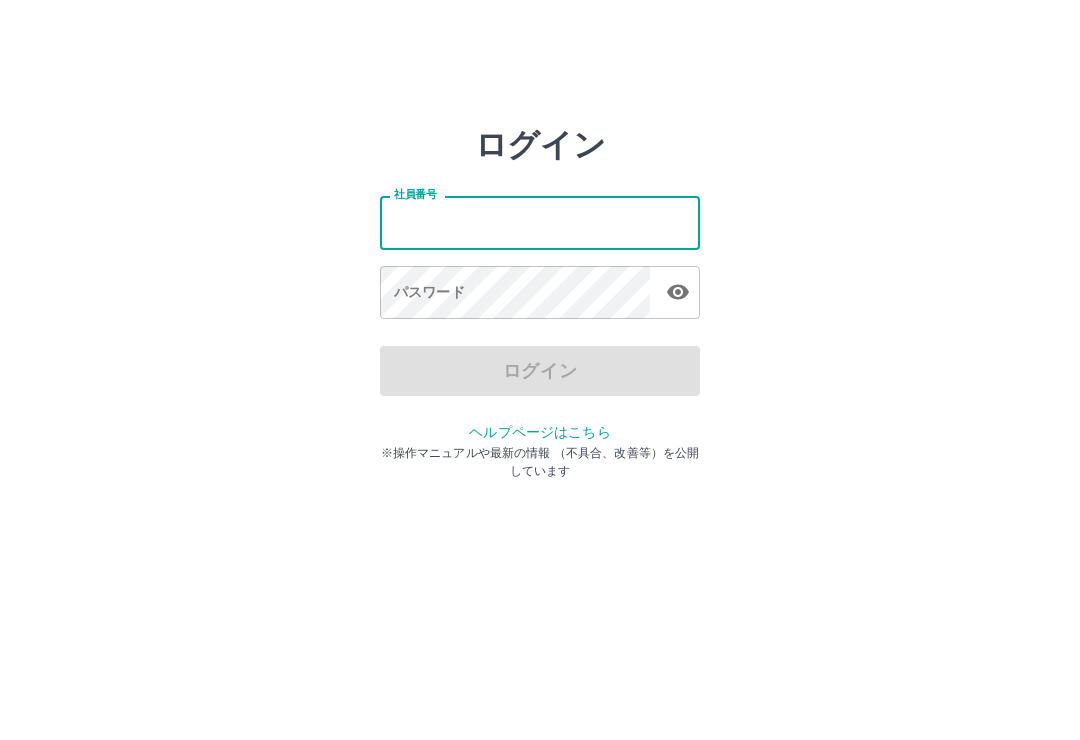 scroll, scrollTop: 0, scrollLeft: 0, axis: both 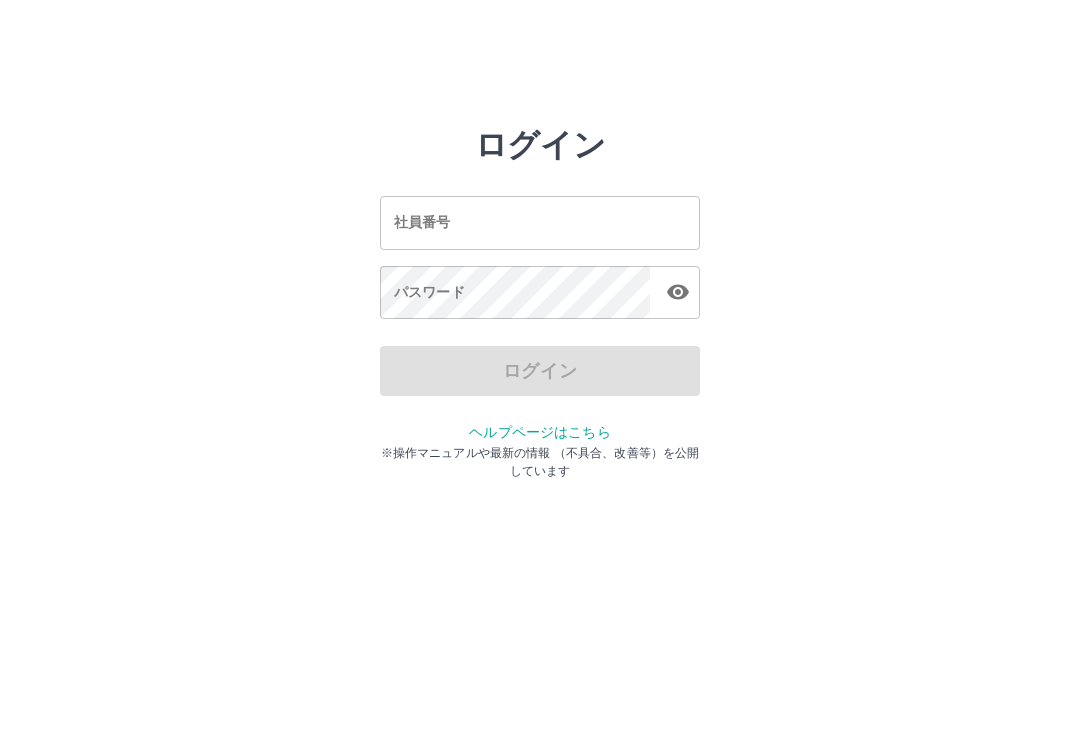 click on "ログイン 社員番号 社員番号 パスワード パスワード ログイン ヘルプページはこちら ※操作マニュアルや最新の情報 （不具合、改善等）を公開しています" at bounding box center (540, 286) 